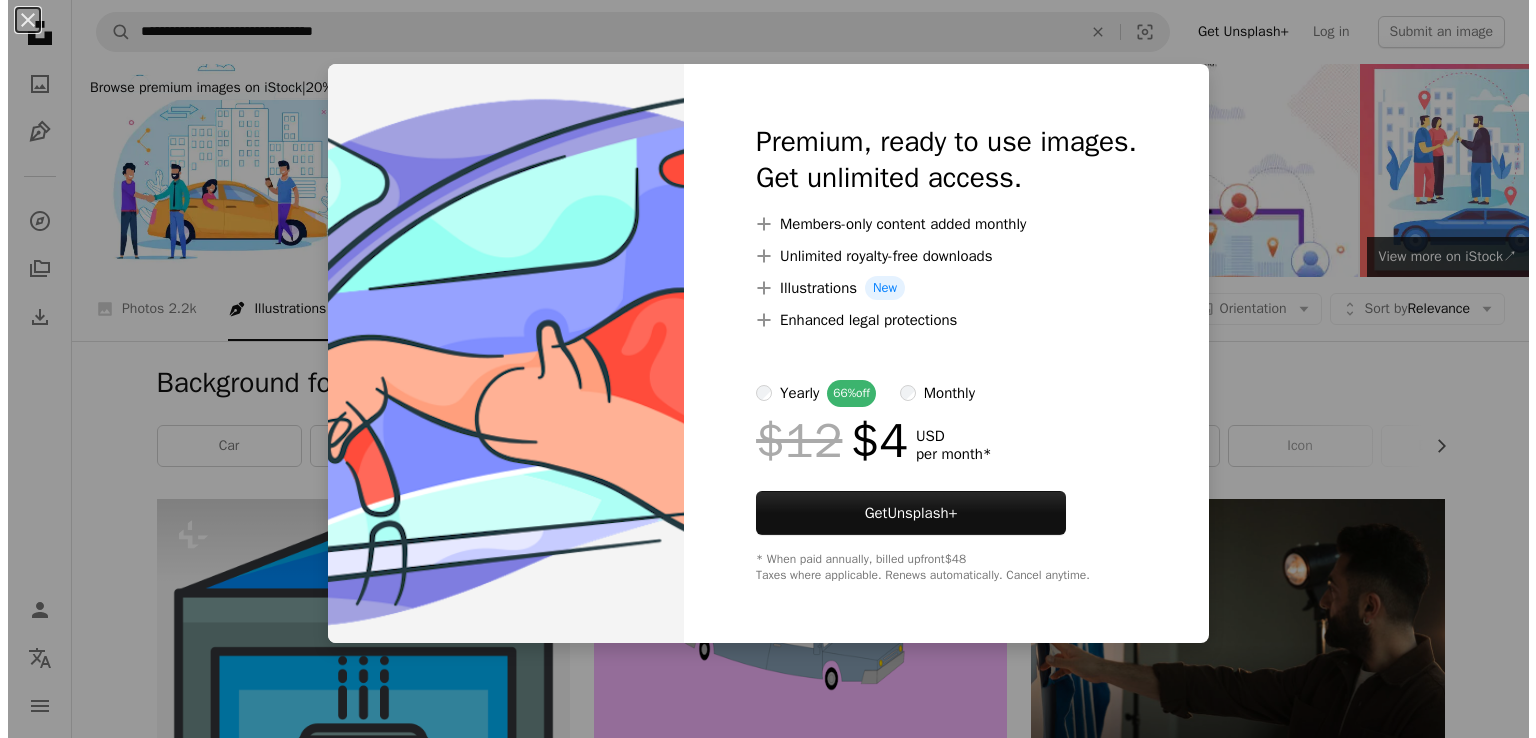 scroll, scrollTop: 1437, scrollLeft: 0, axis: vertical 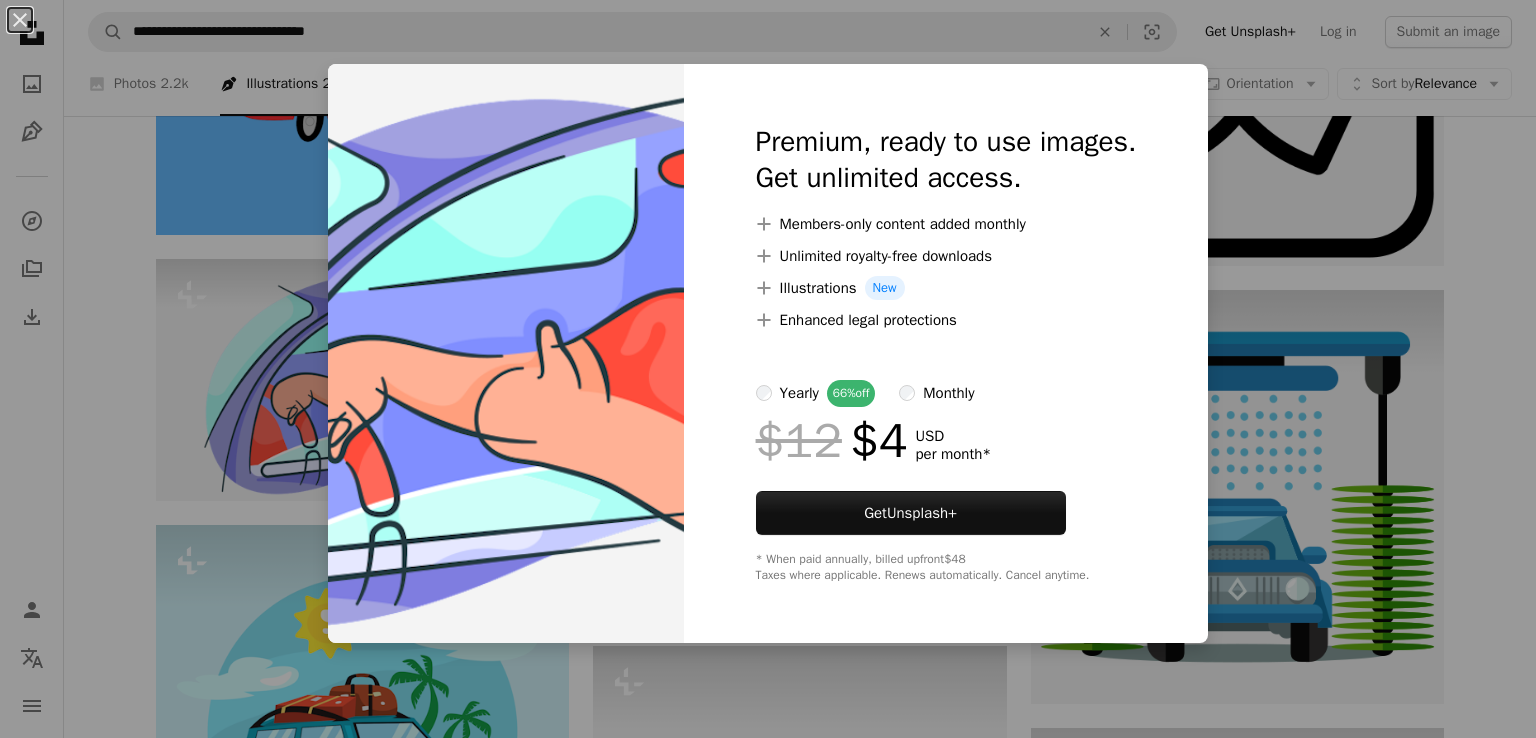 click on "An X shape Premium, ready to use images. Get unlimited access. A plus sign Members-only content added monthly A plus sign Unlimited royalty-free downloads A plus sign Illustrations  New A plus sign Enhanced legal protections yearly 66%  off monthly $12   $4 USD per month * Get  Unsplash+ * When paid annually, billed upfront  $48 Taxes where applicable. Renews automatically. Cancel anytime." at bounding box center [768, 369] 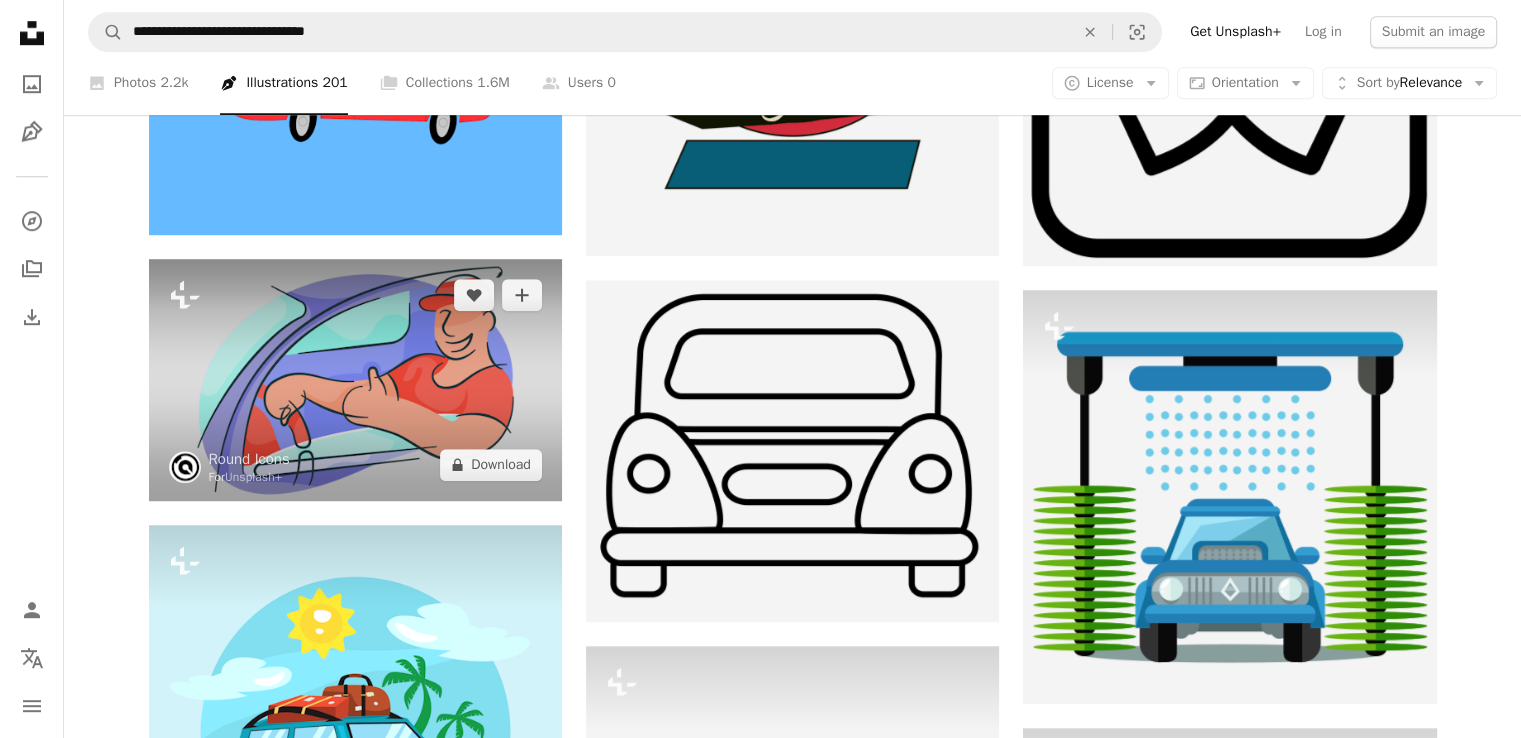 click at bounding box center [355, 379] 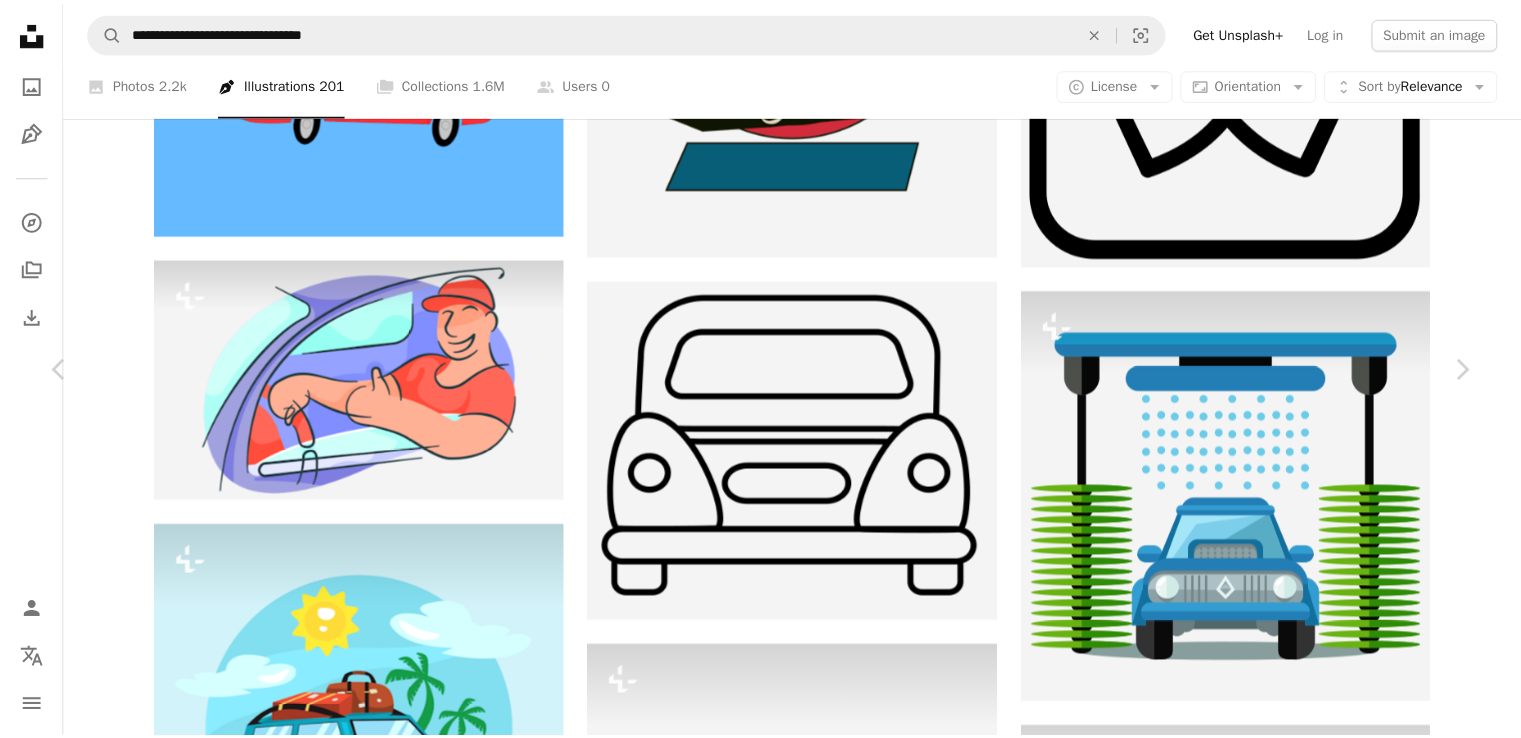 scroll, scrollTop: 52, scrollLeft: 0, axis: vertical 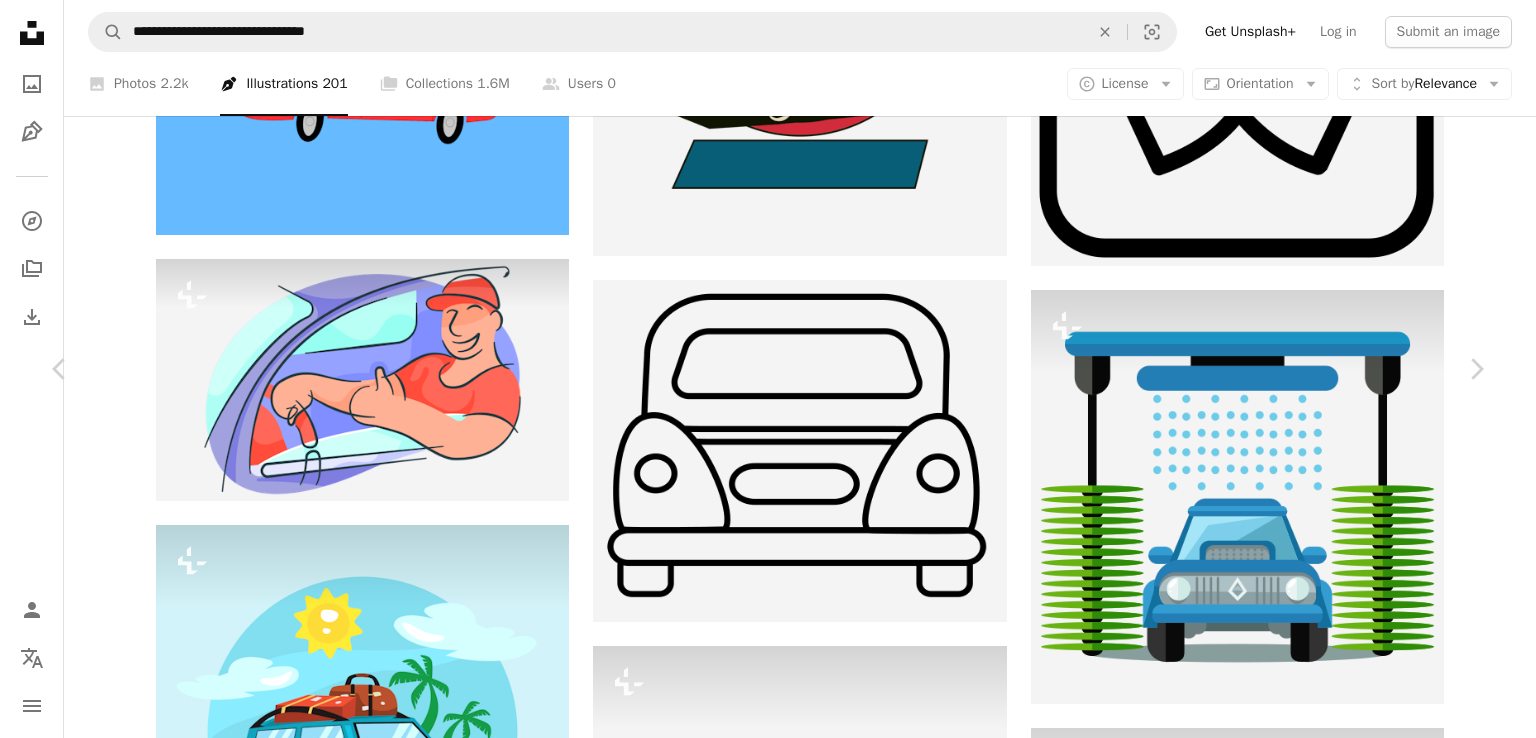 click on "More Actions" 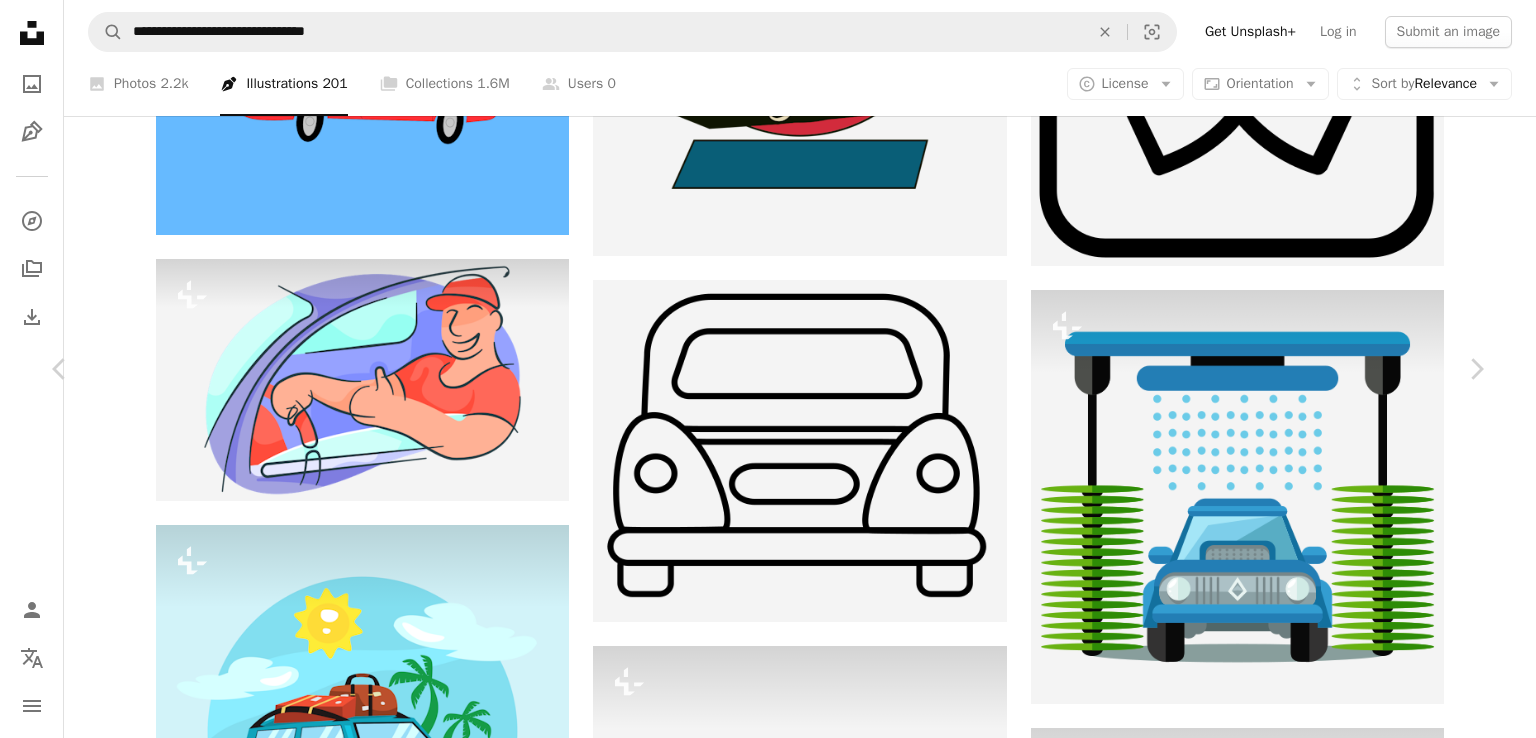 click on "An X shape" at bounding box center (20, 20) 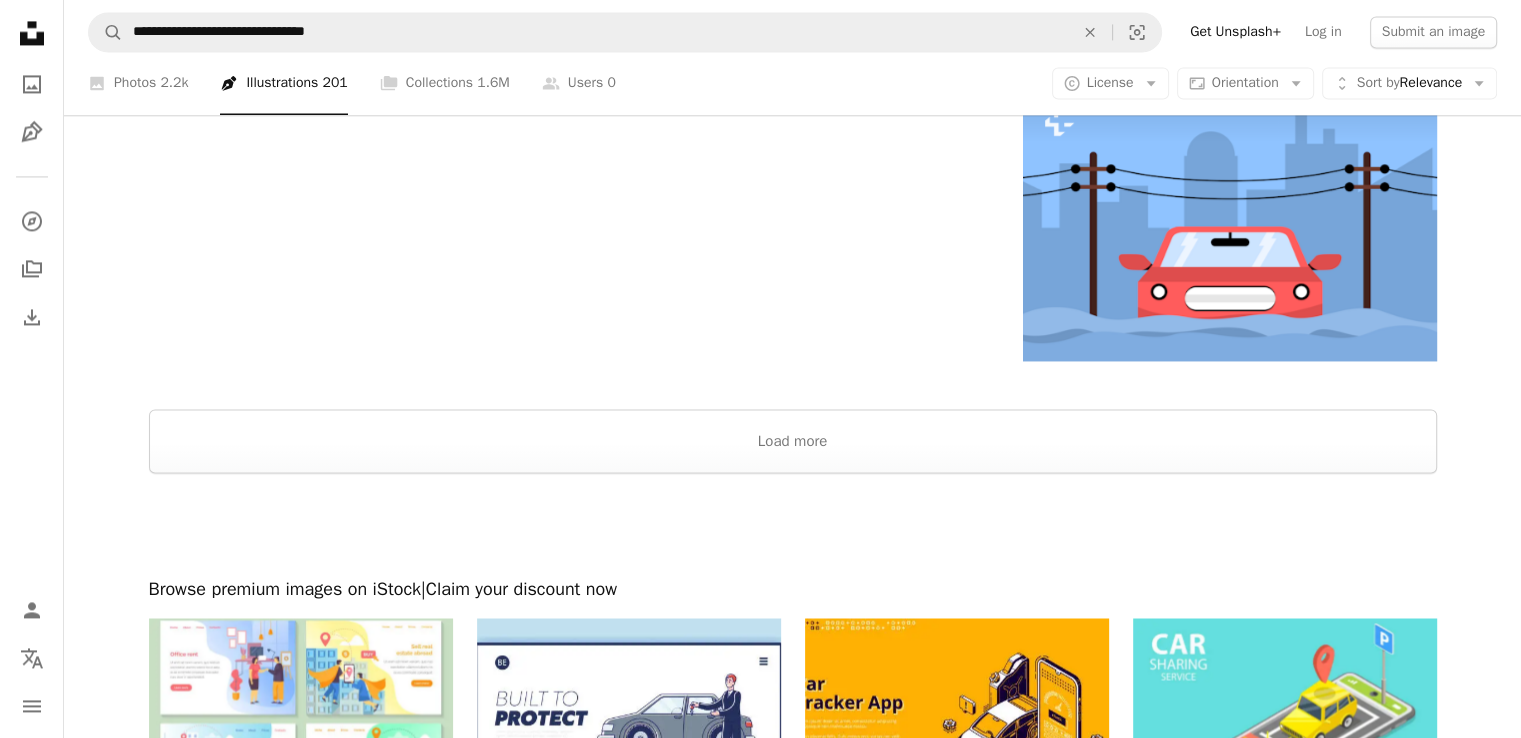 scroll, scrollTop: 3156, scrollLeft: 0, axis: vertical 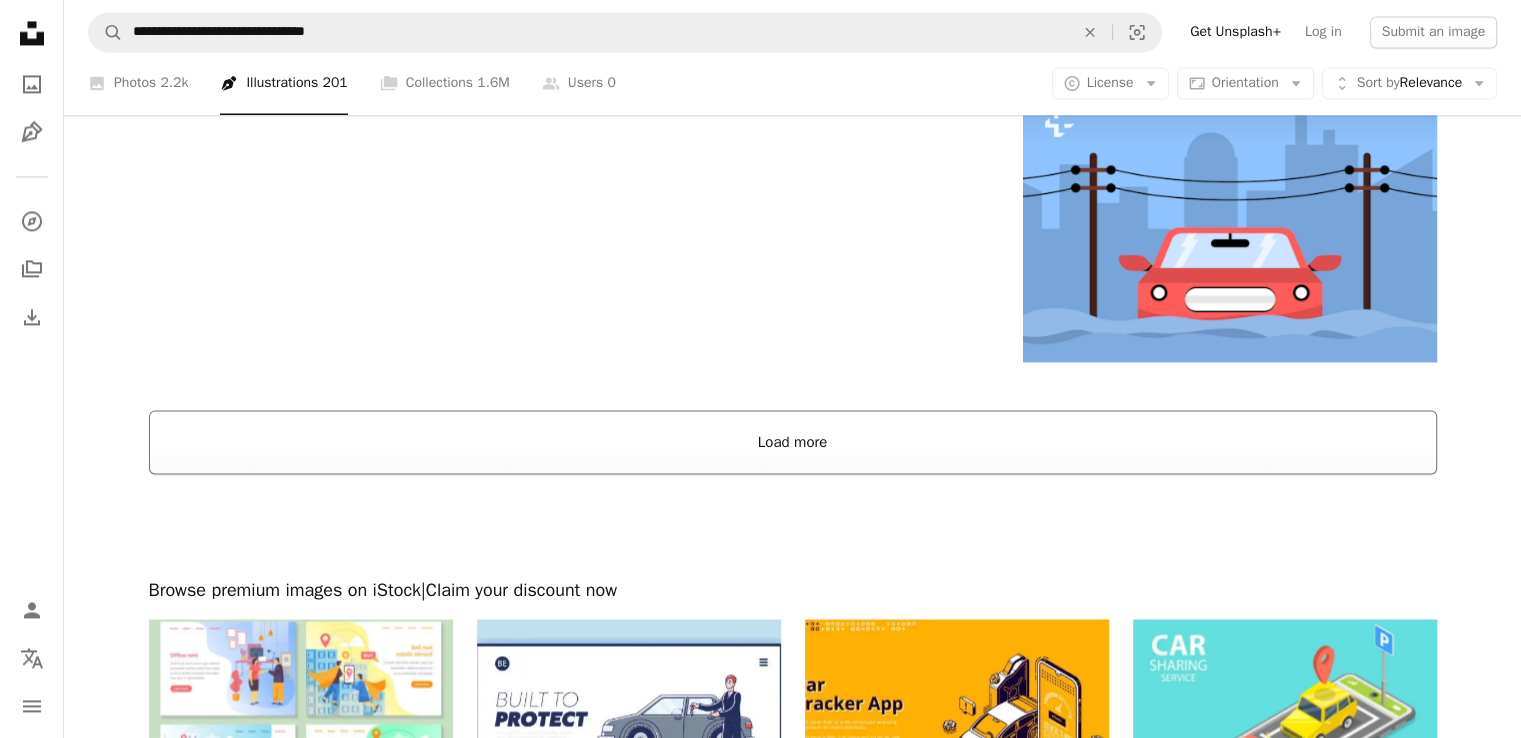 click on "Load more" at bounding box center [793, 442] 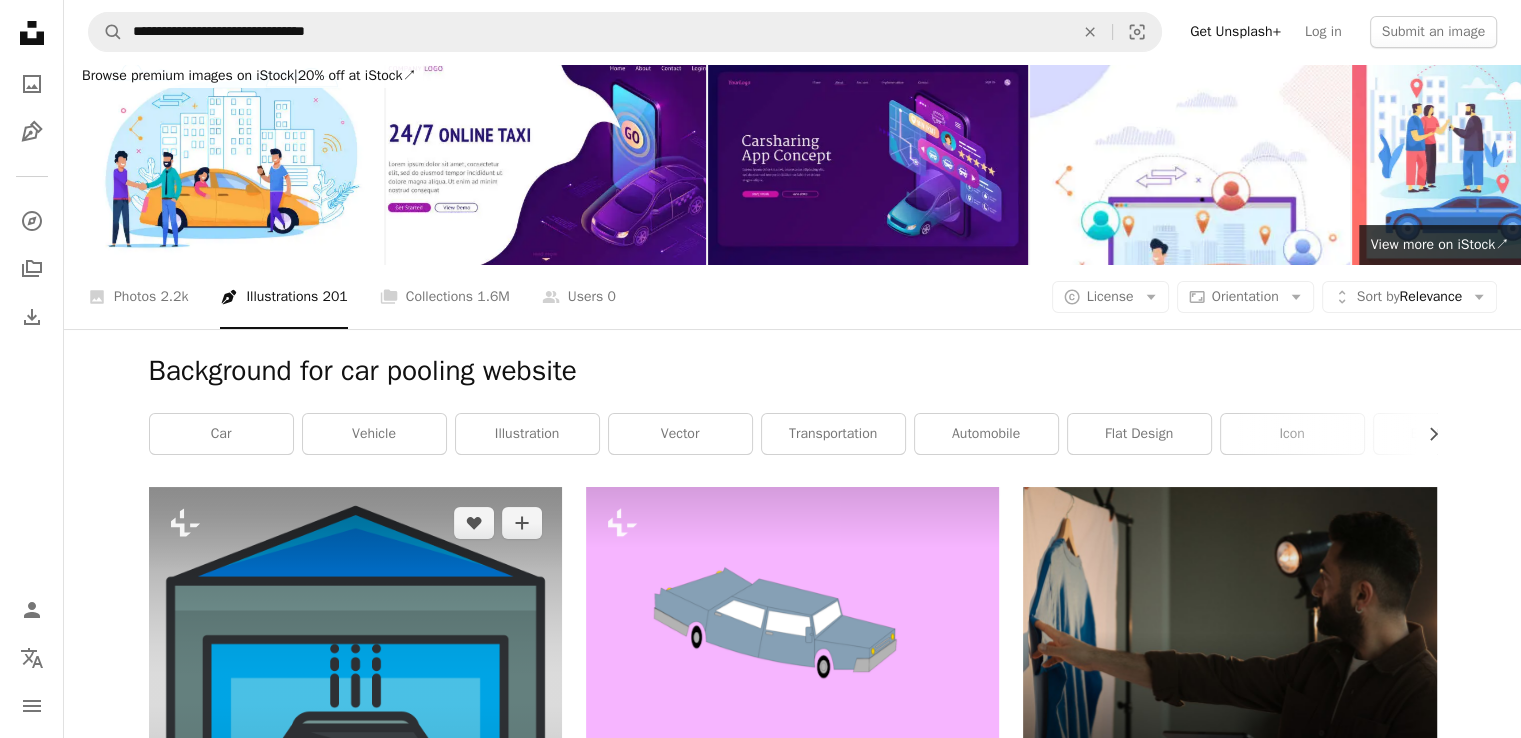 scroll, scrollTop: 0, scrollLeft: 0, axis: both 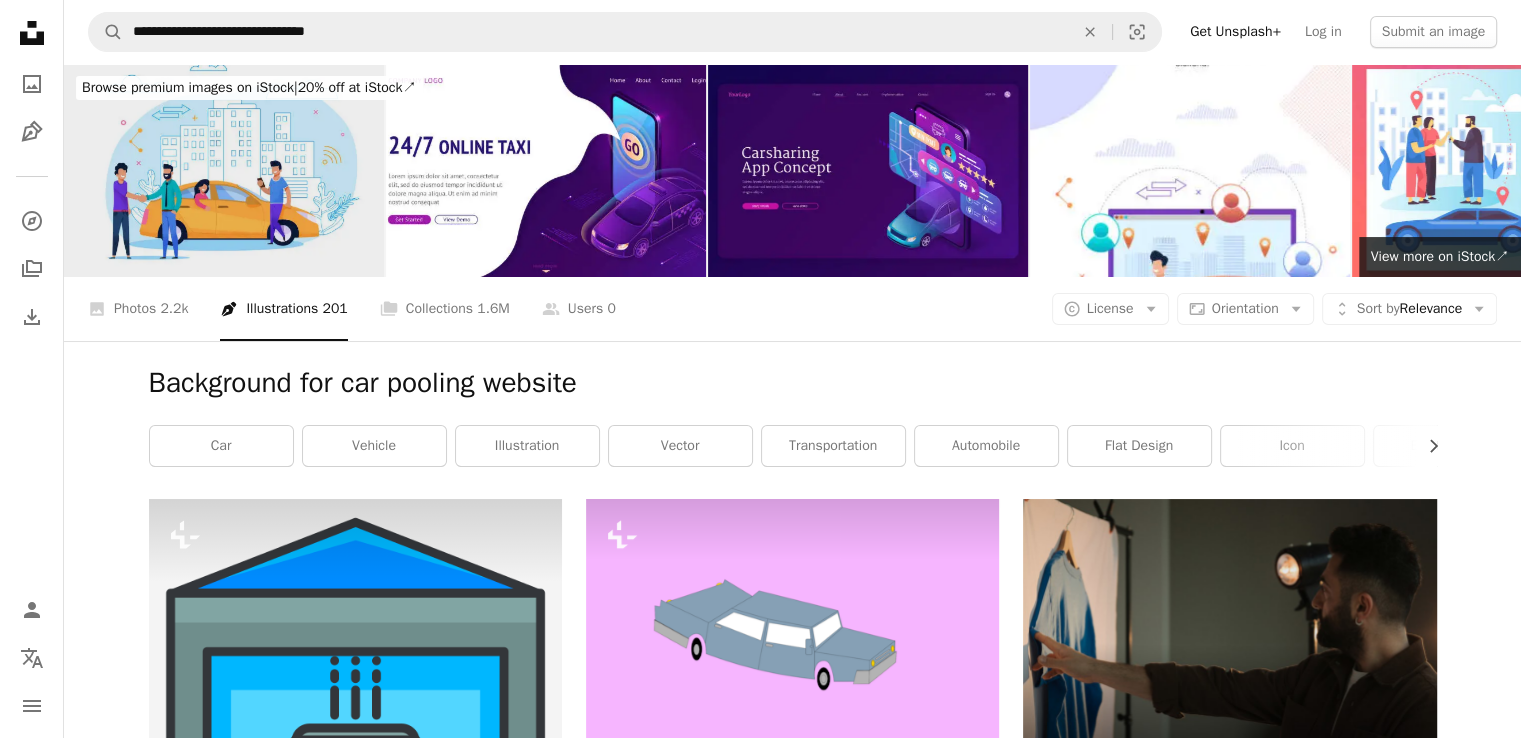 click at bounding box center (224, 170) 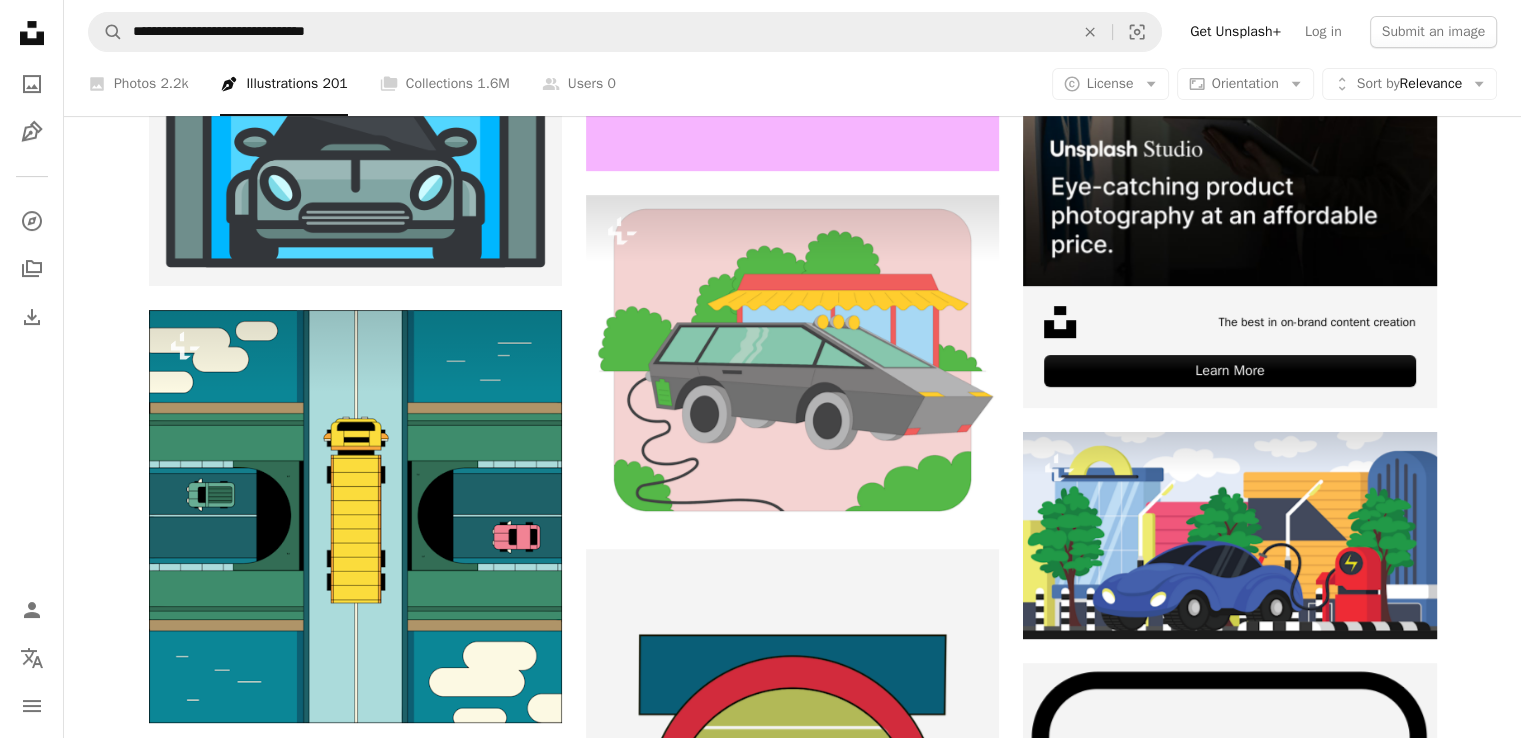 scroll, scrollTop: 0, scrollLeft: 0, axis: both 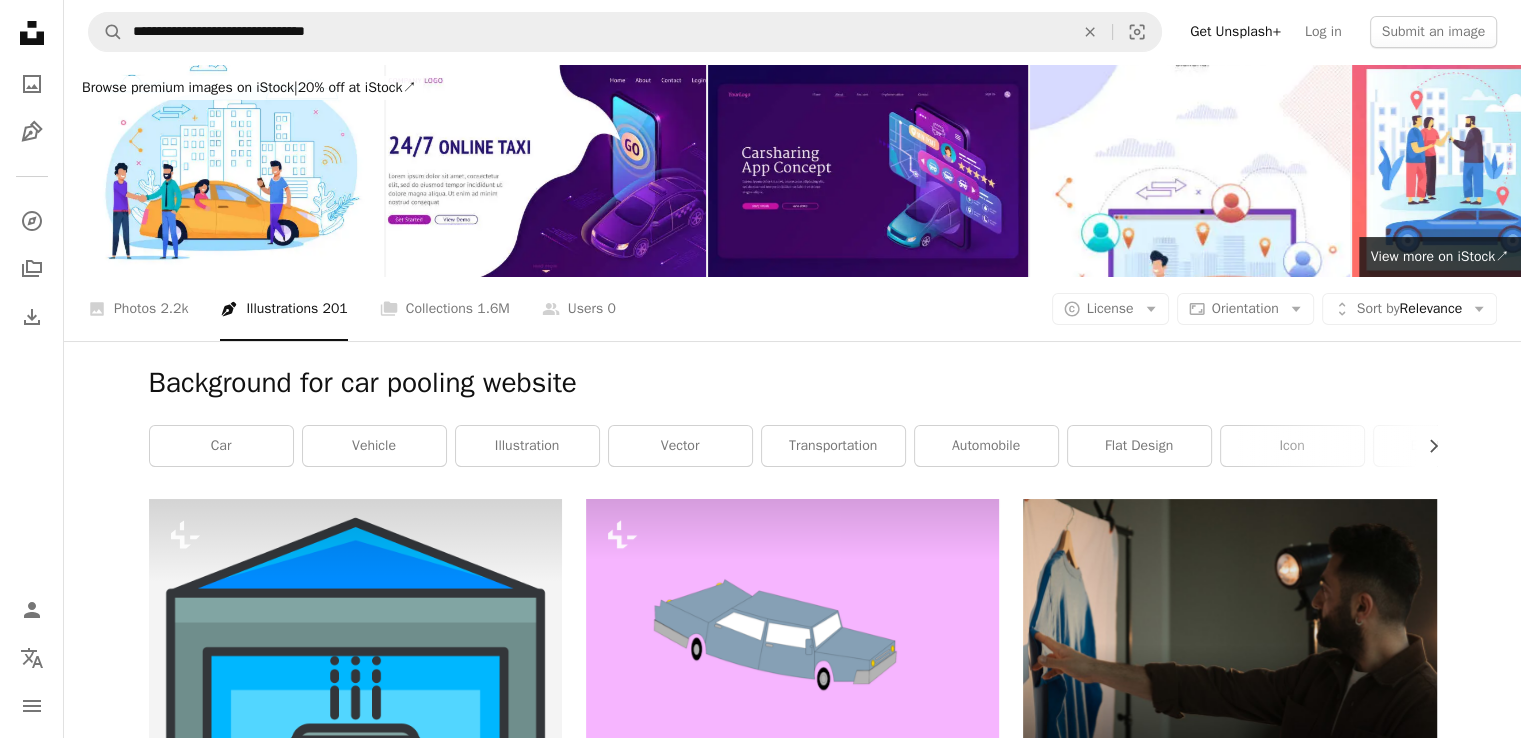 drag, startPoint x: 150, startPoint y: 384, endPoint x: 640, endPoint y: 370, distance: 490.19995 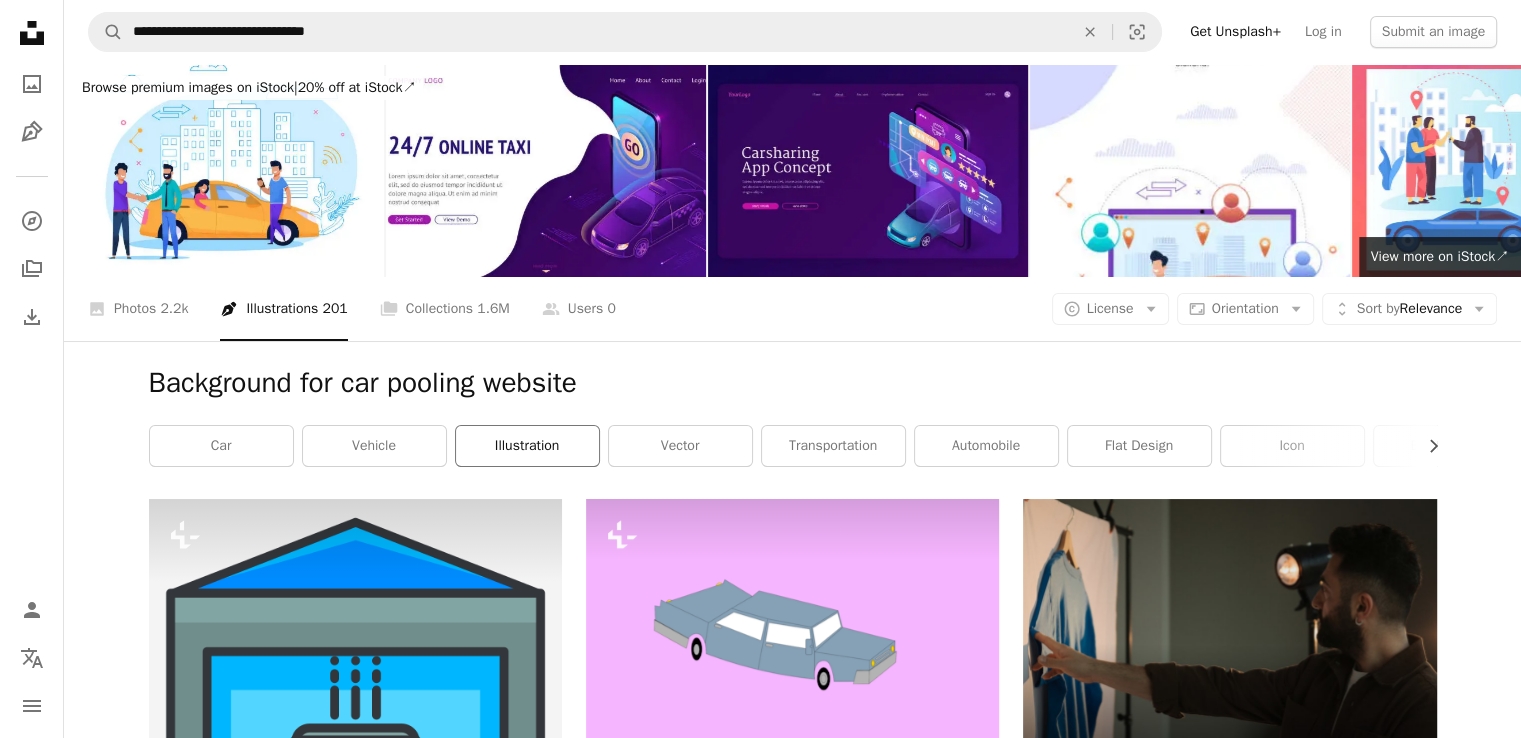 click on "illustration" at bounding box center [527, 446] 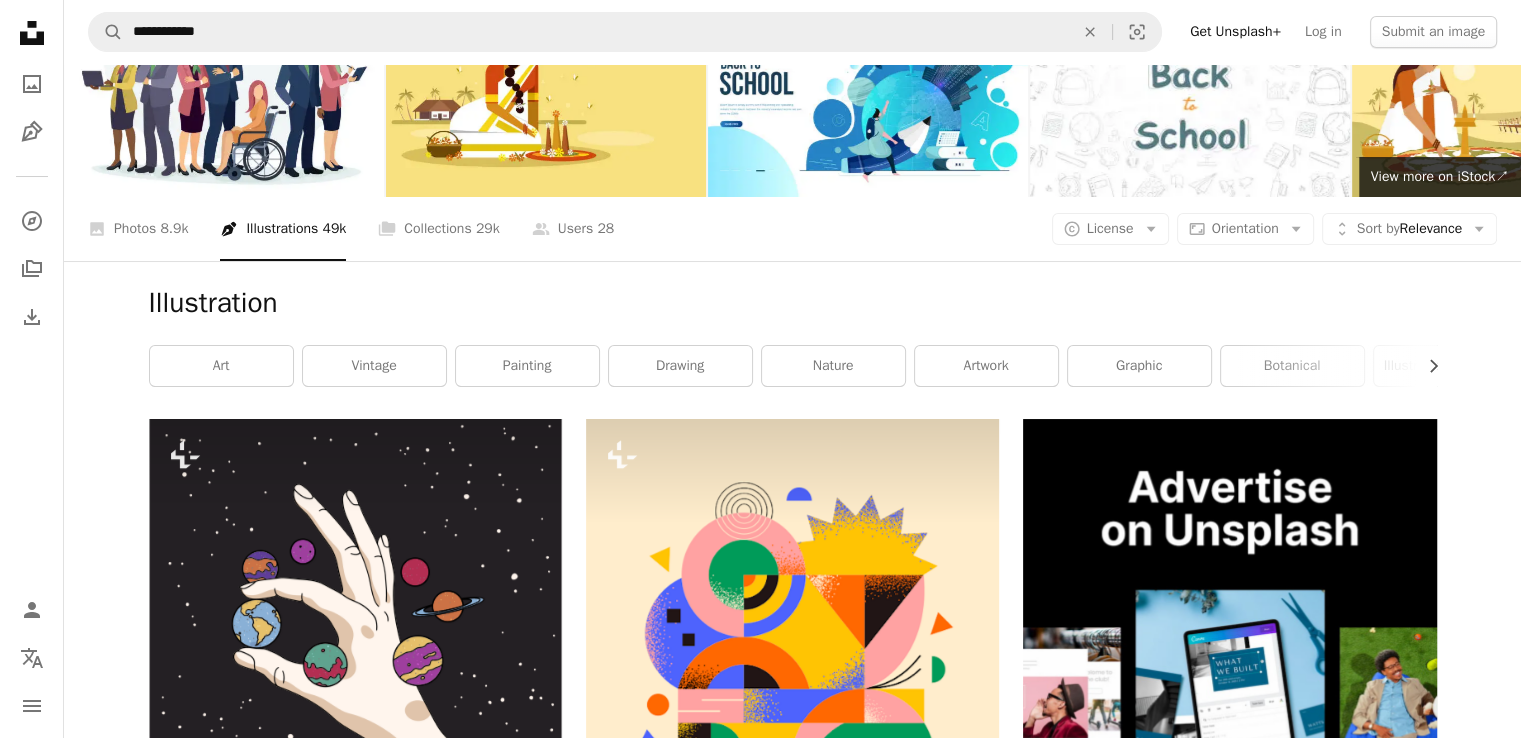scroll, scrollTop: 67, scrollLeft: 0, axis: vertical 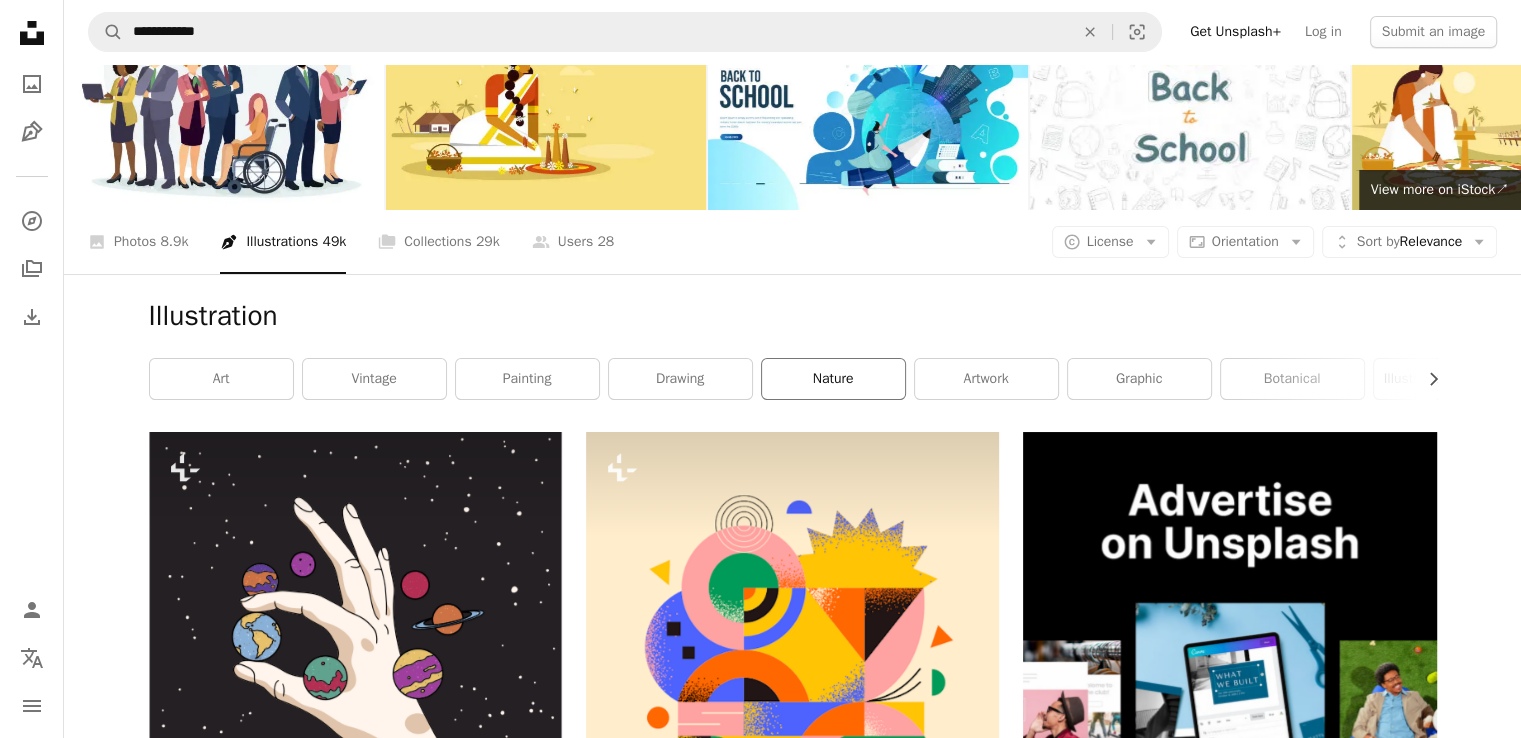 click on "nature" at bounding box center (833, 379) 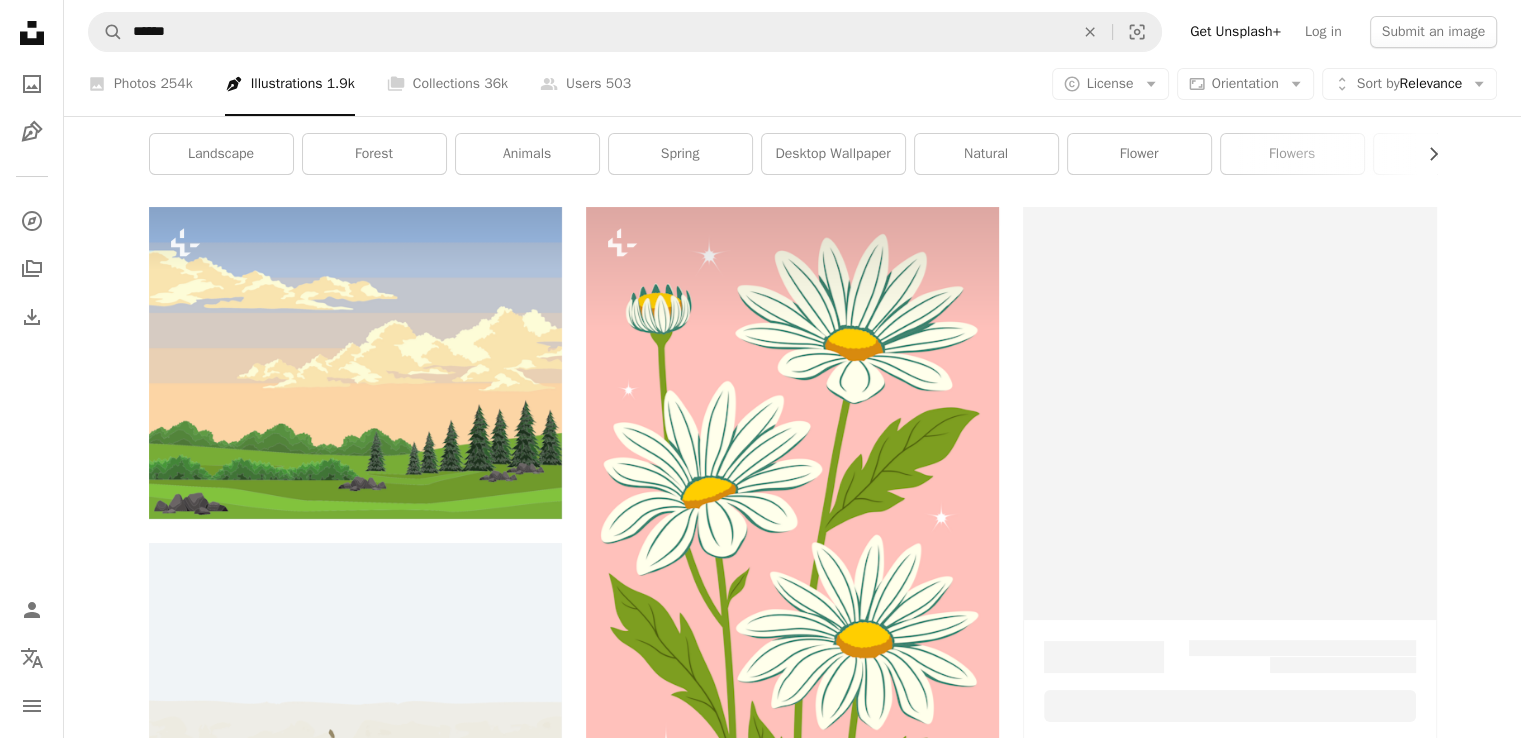 scroll, scrollTop: 0, scrollLeft: 0, axis: both 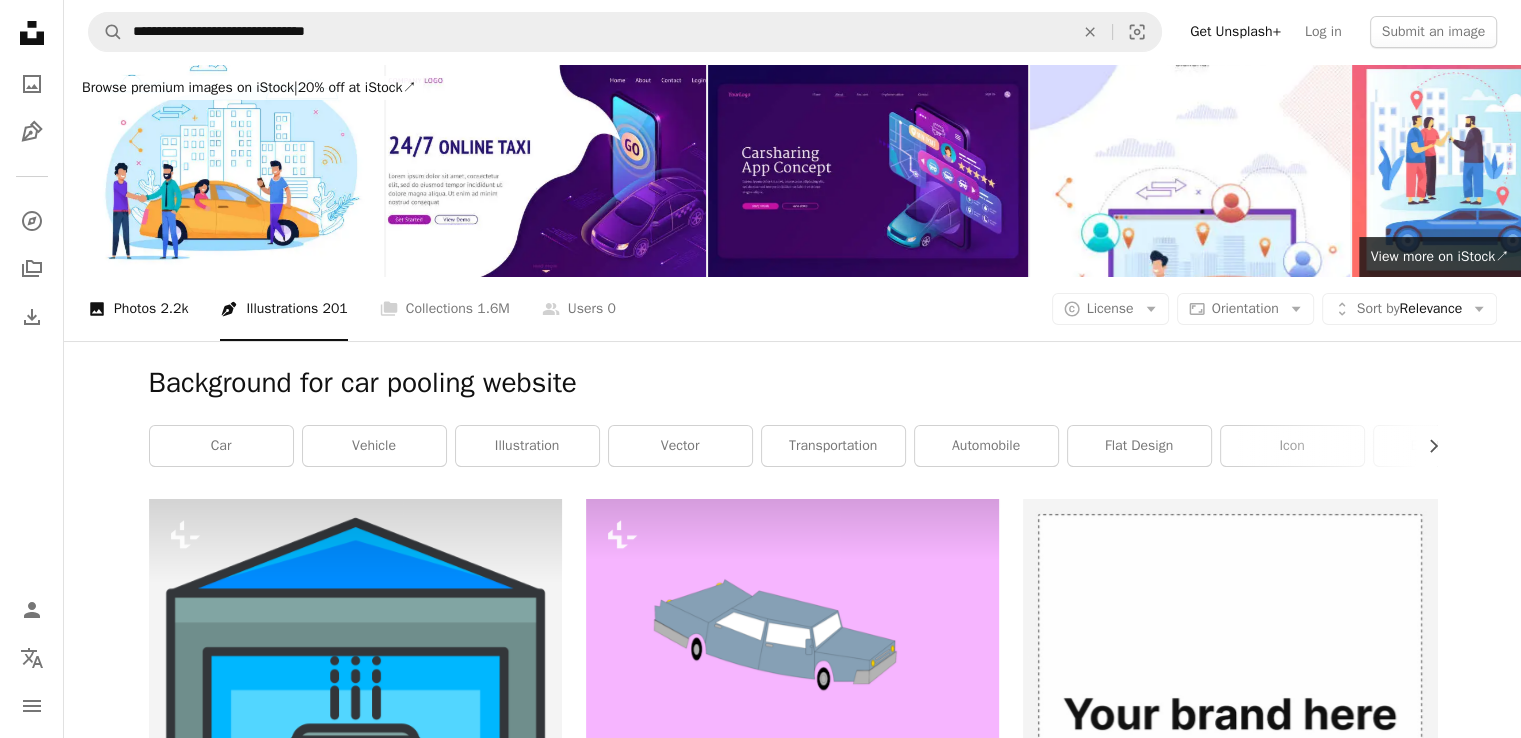 click on "2.2k" at bounding box center (174, 309) 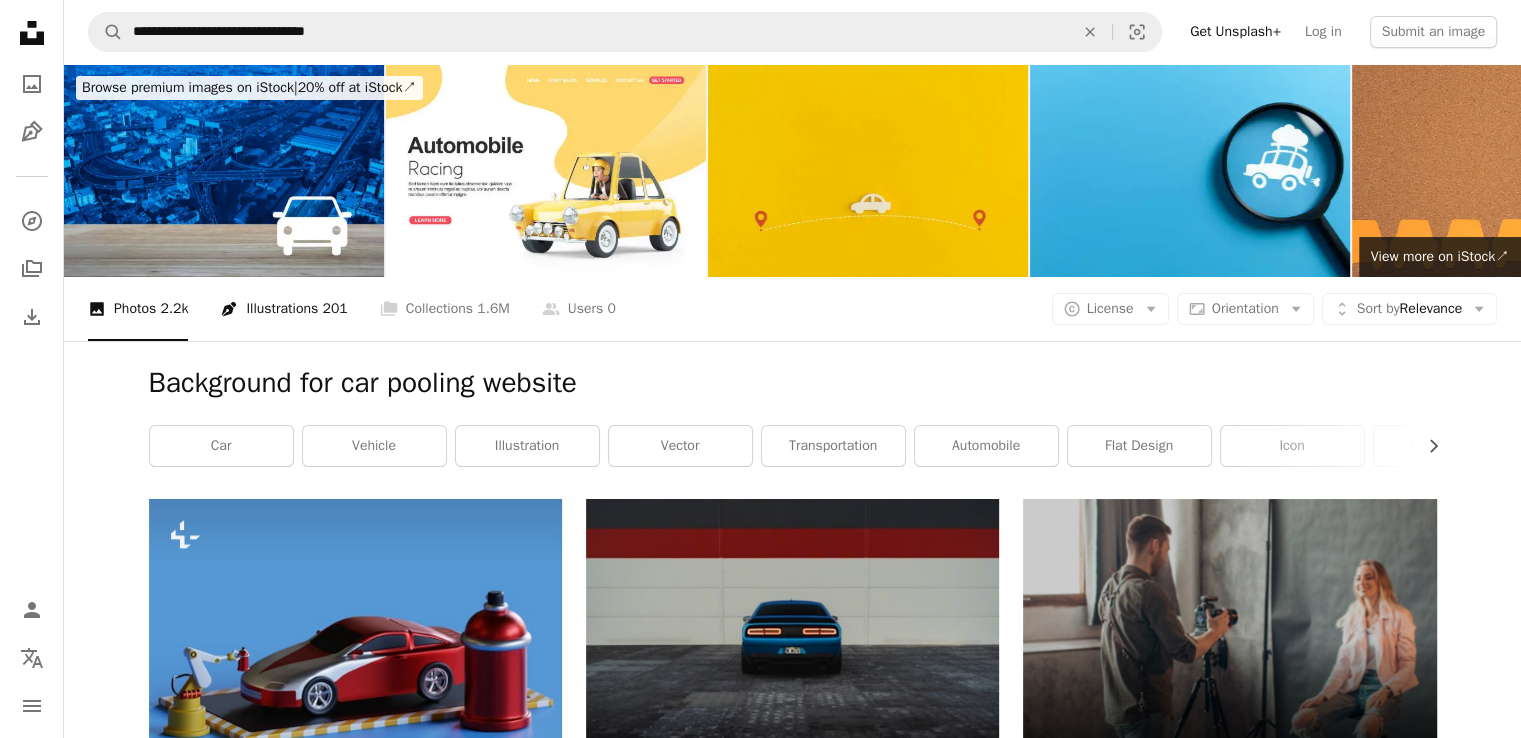 click on "Pen Tool Illustrations   201" at bounding box center [283, 309] 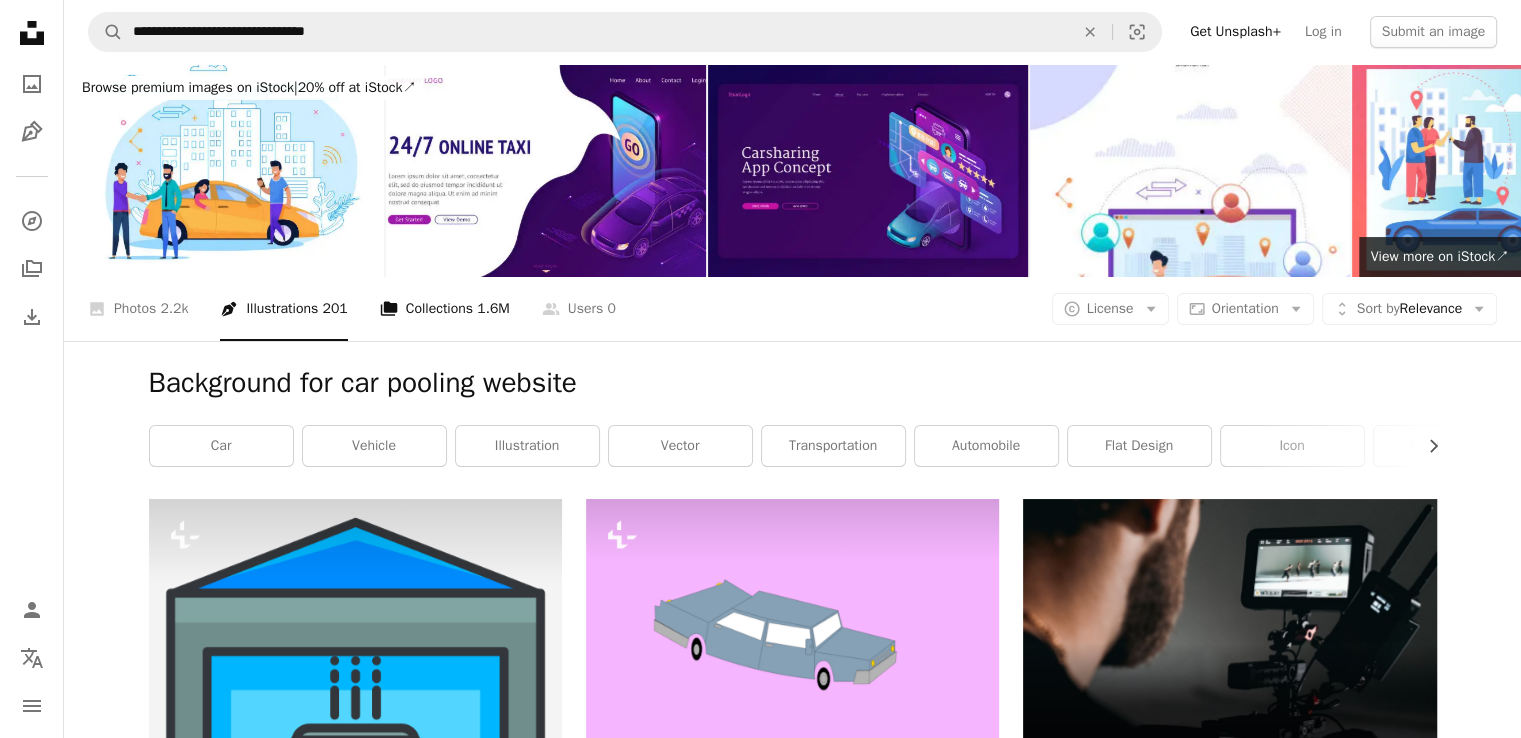 click on "A stack of folders Collections   1.6M" at bounding box center [445, 309] 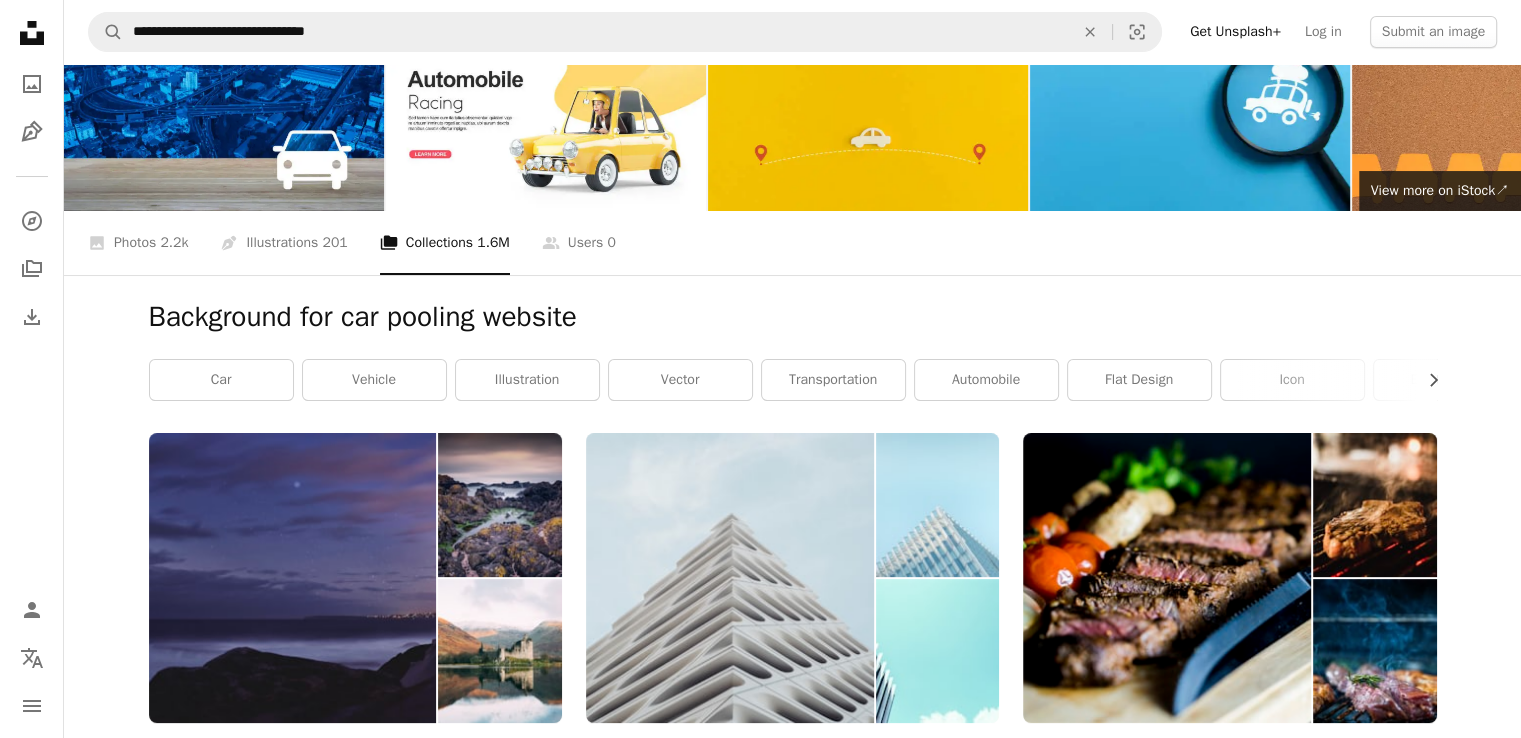 scroll, scrollTop: 0, scrollLeft: 0, axis: both 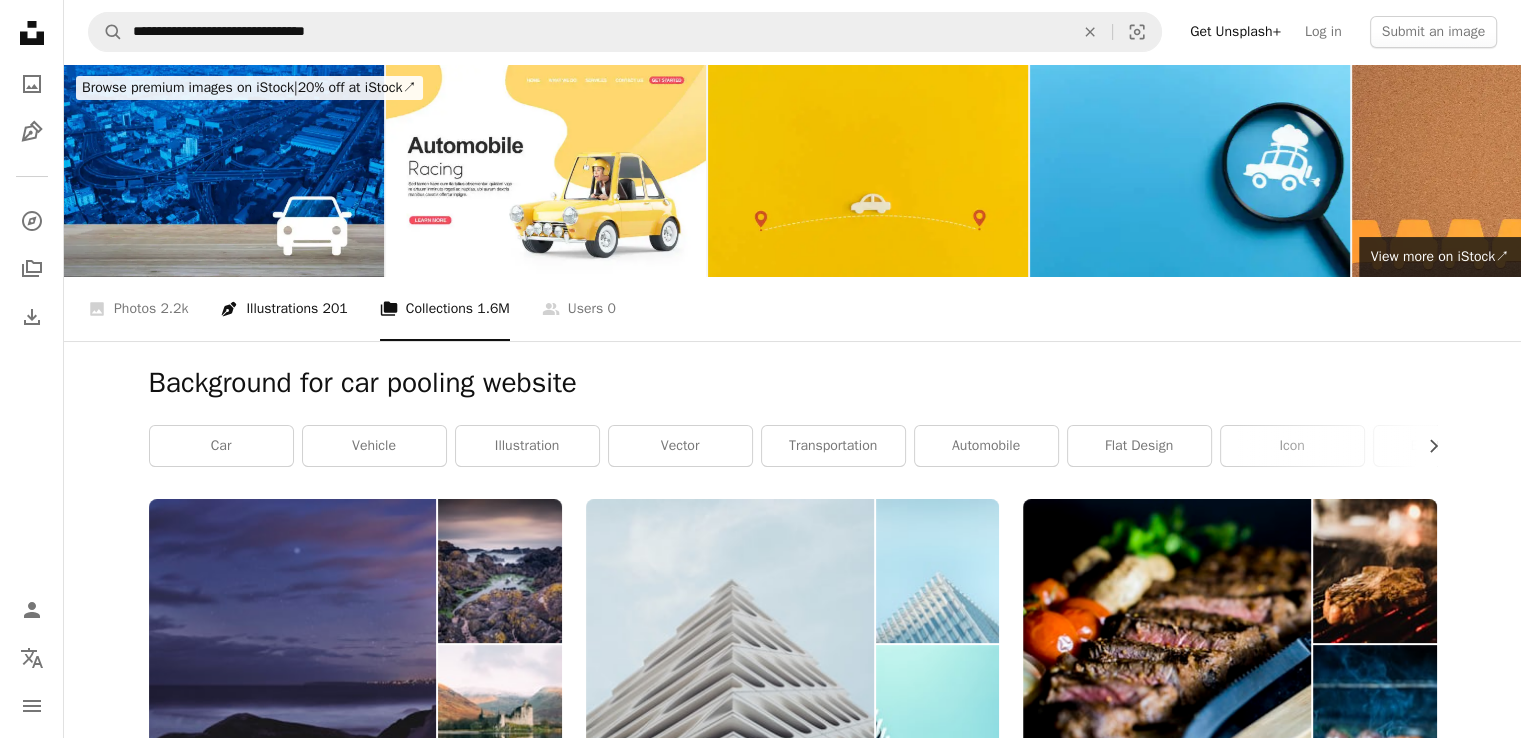click on "201" at bounding box center (334, 309) 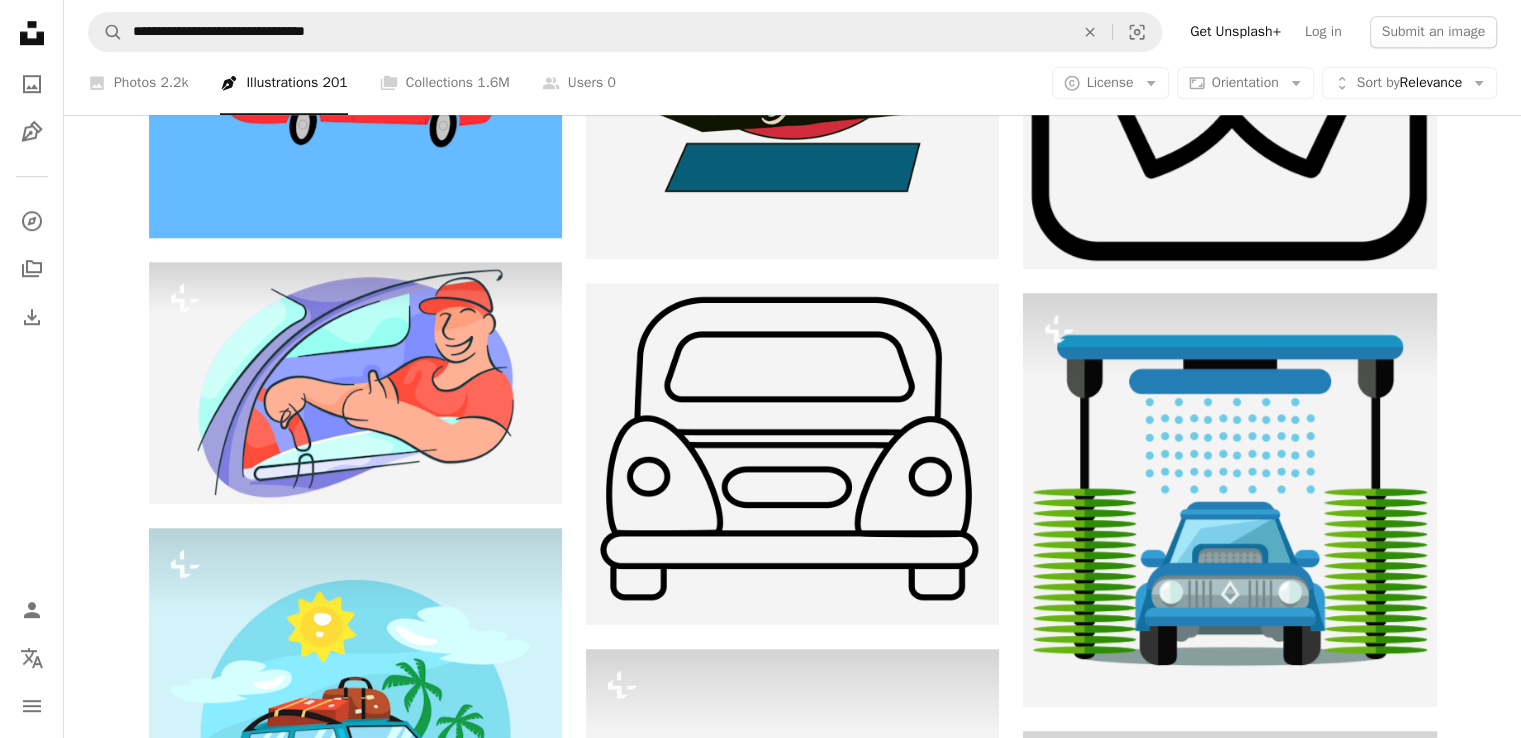 scroll, scrollTop: 1435, scrollLeft: 0, axis: vertical 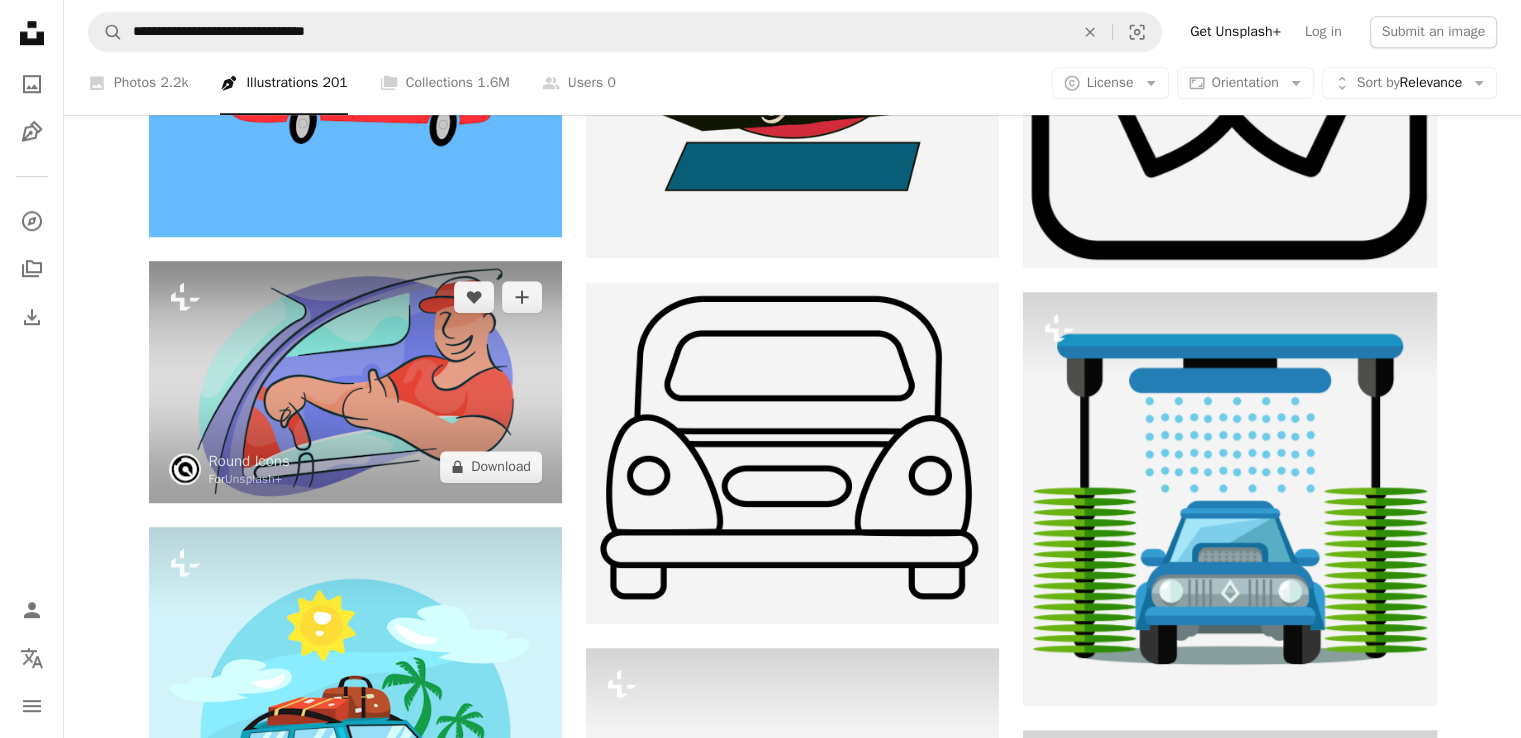 click at bounding box center (185, 469) 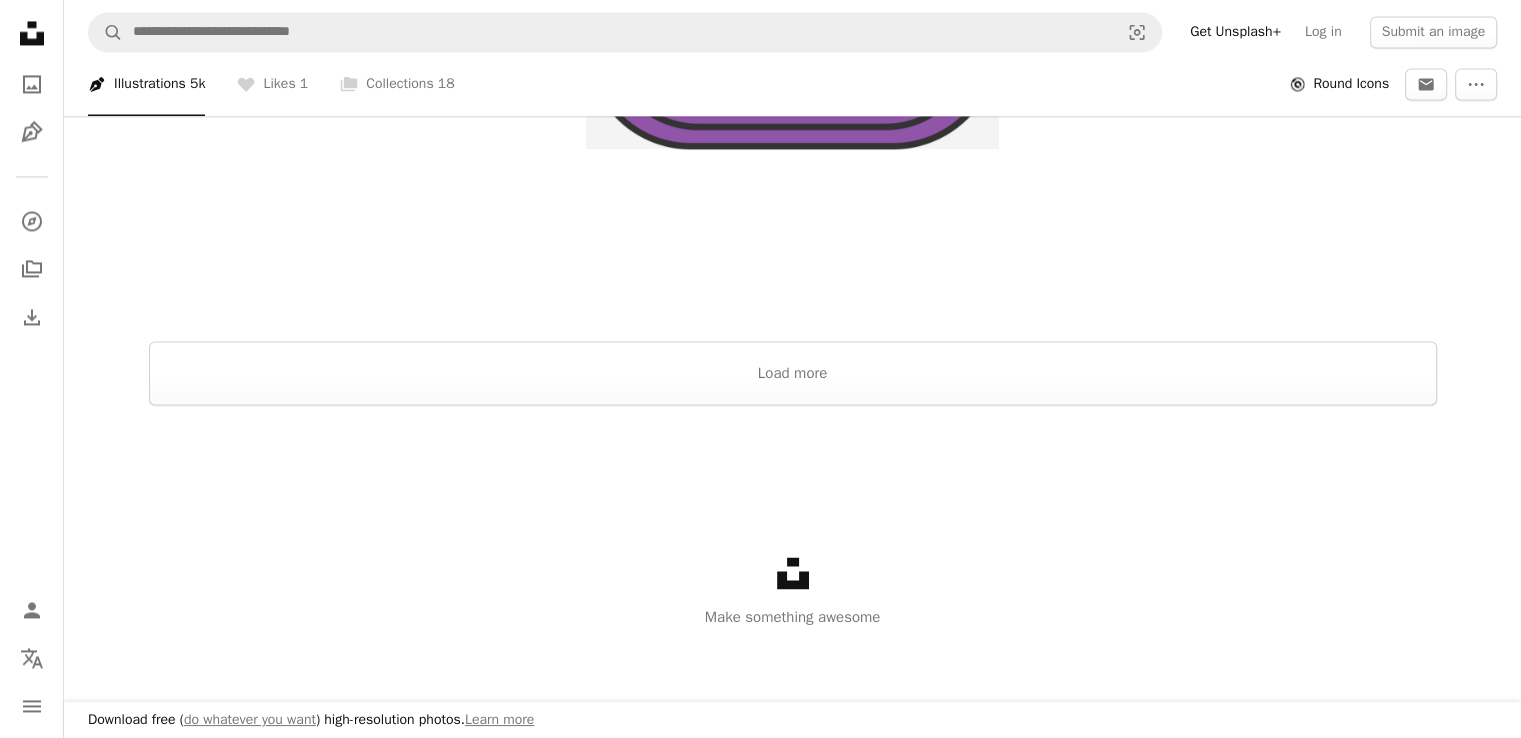 scroll, scrollTop: 3388, scrollLeft: 0, axis: vertical 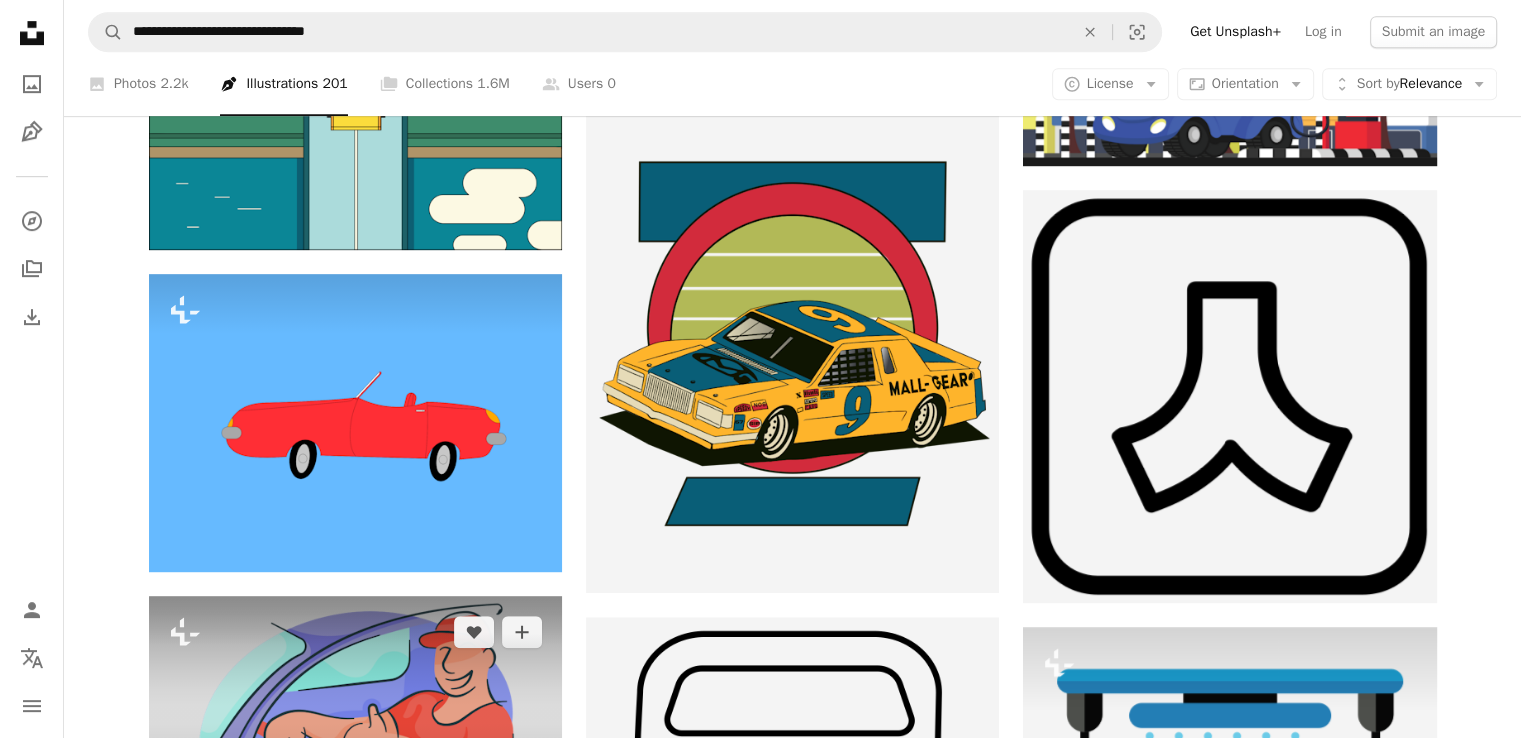 click at bounding box center [355, 716] 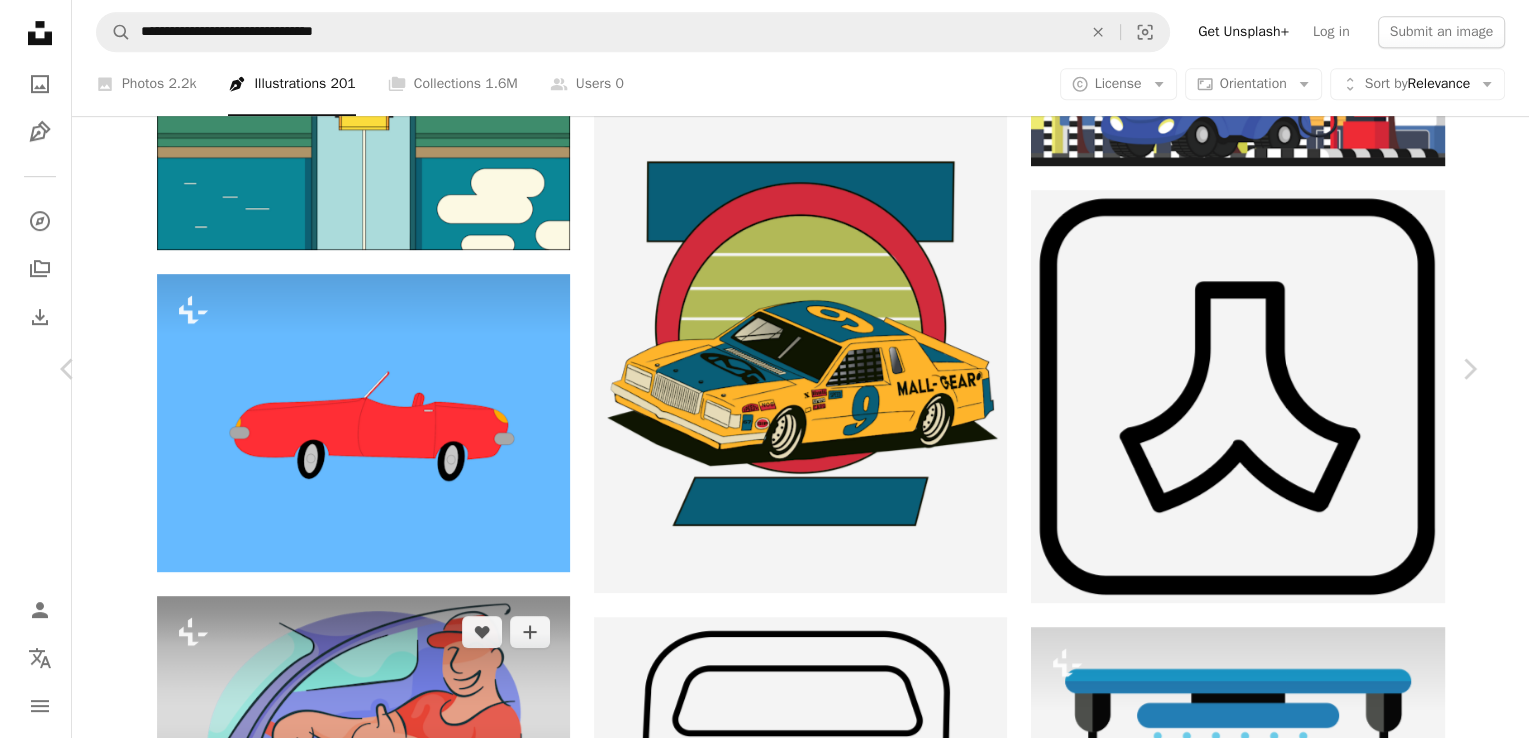 scroll, scrollTop: 1077, scrollLeft: 0, axis: vertical 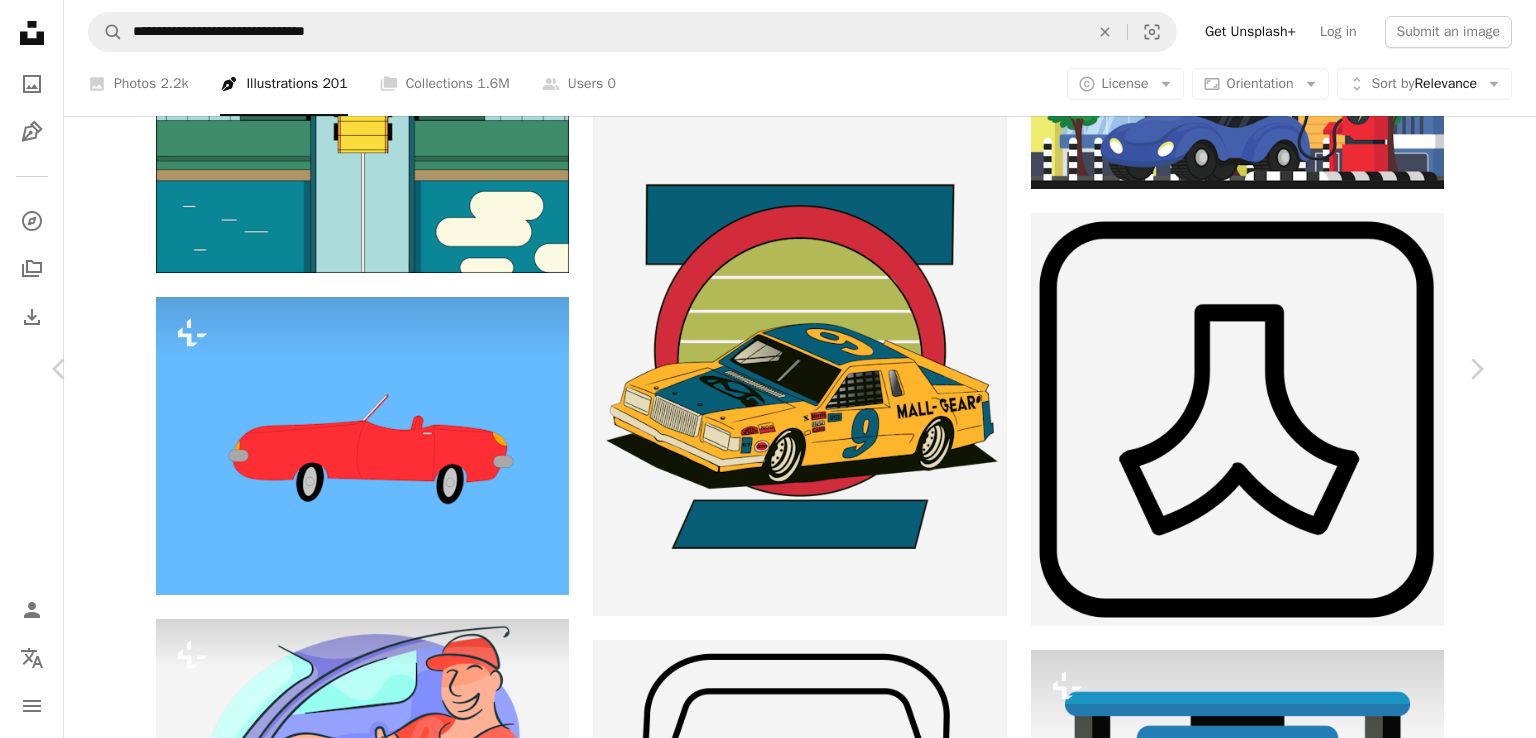 click on "An X shape" at bounding box center [20, 20] 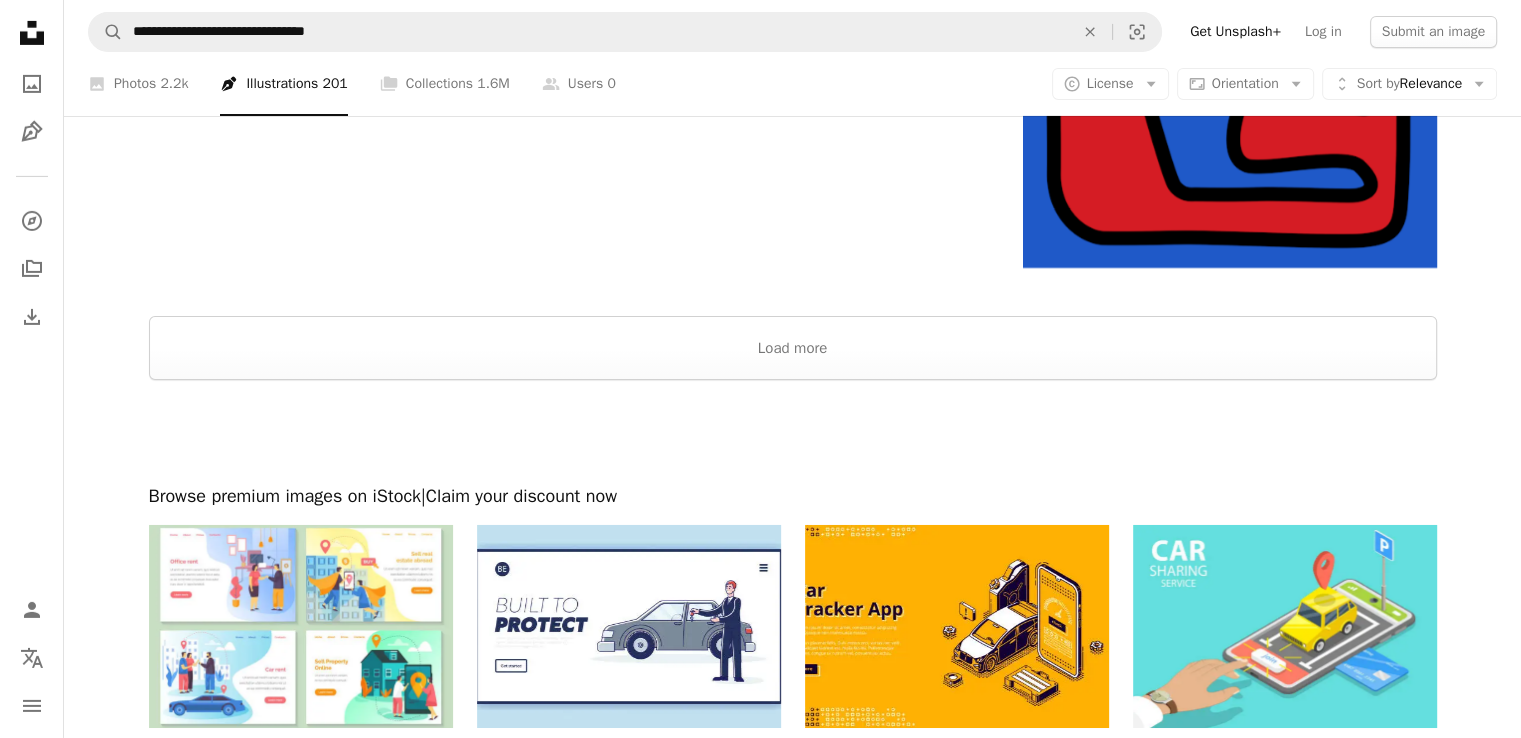 scroll, scrollTop: 14484, scrollLeft: 0, axis: vertical 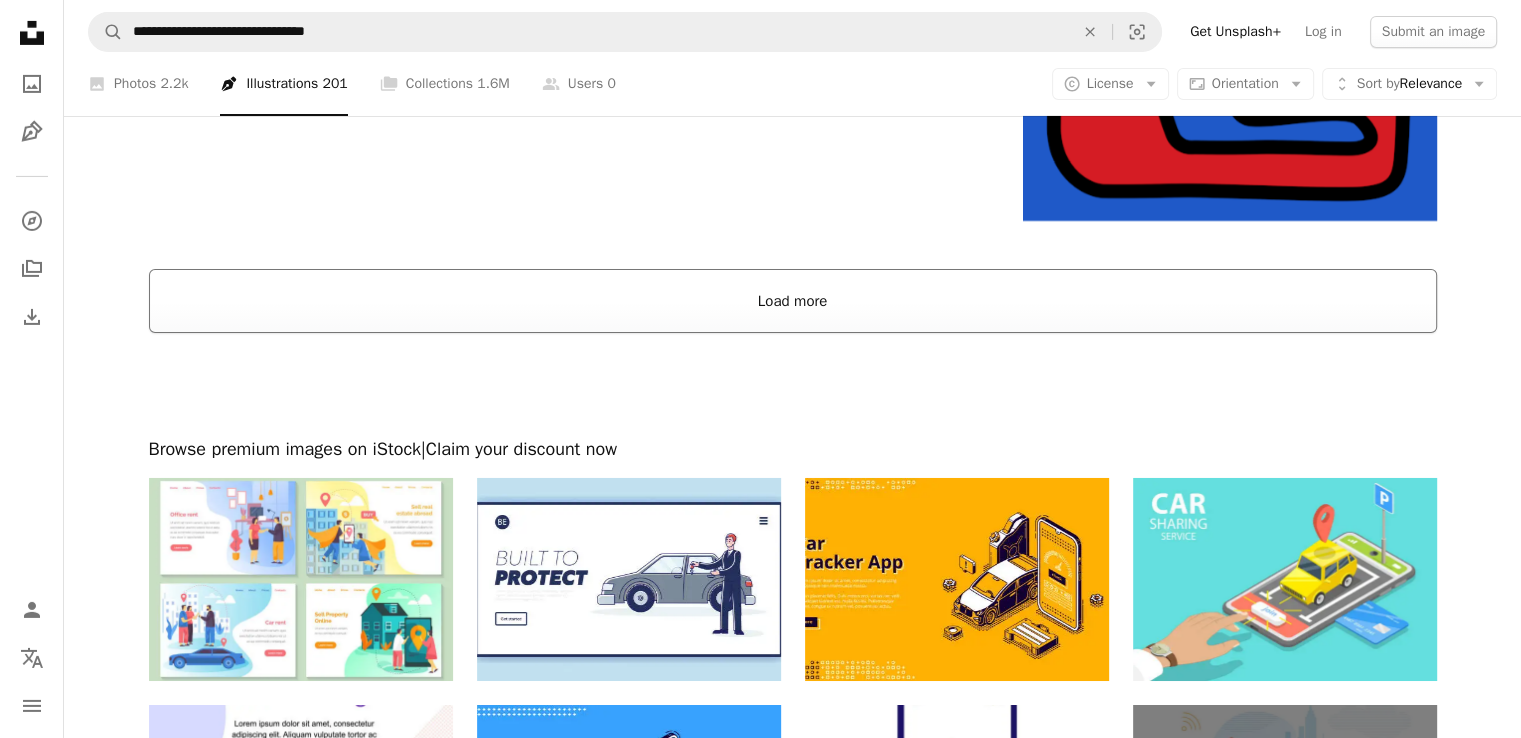 click on "Load more" at bounding box center (793, 301) 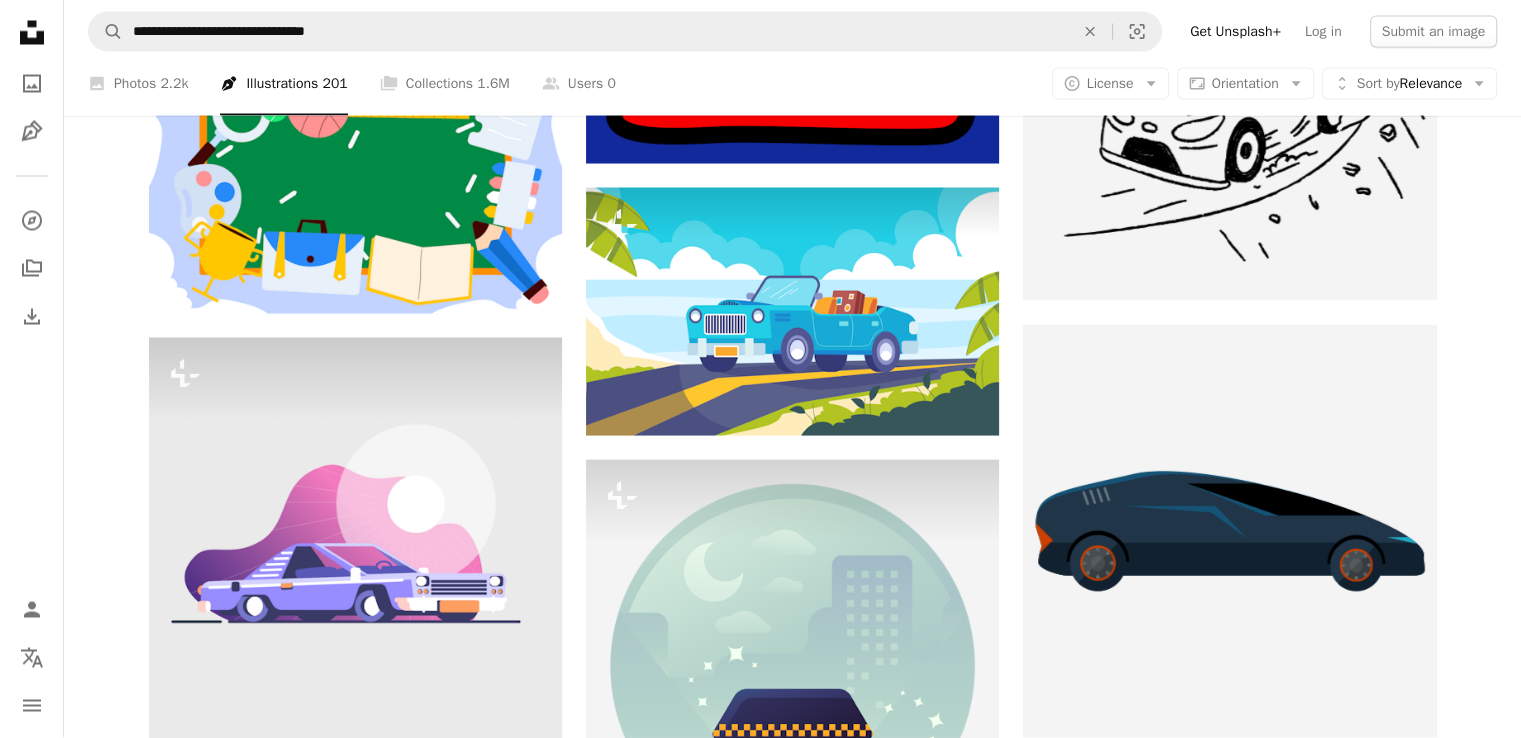 scroll, scrollTop: 19048, scrollLeft: 0, axis: vertical 